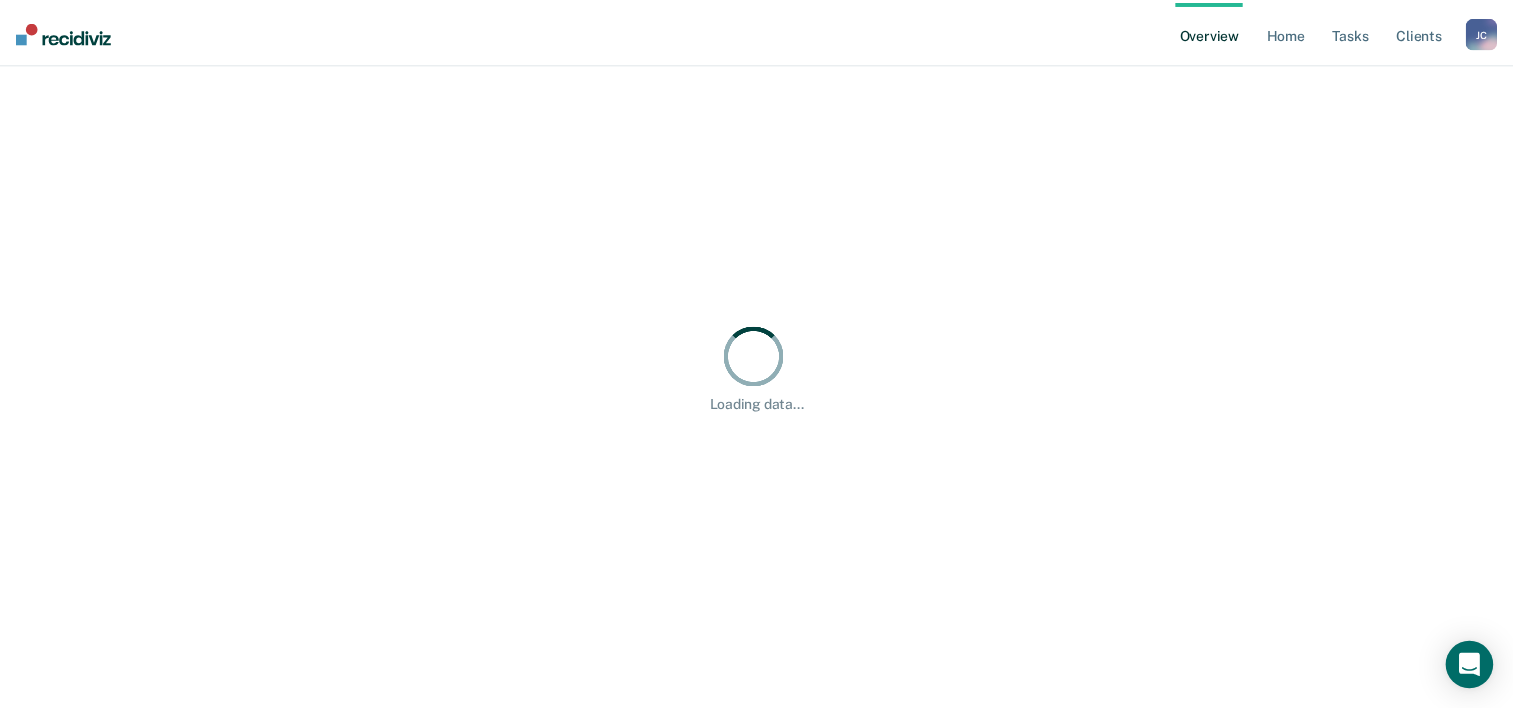 scroll, scrollTop: 0, scrollLeft: 0, axis: both 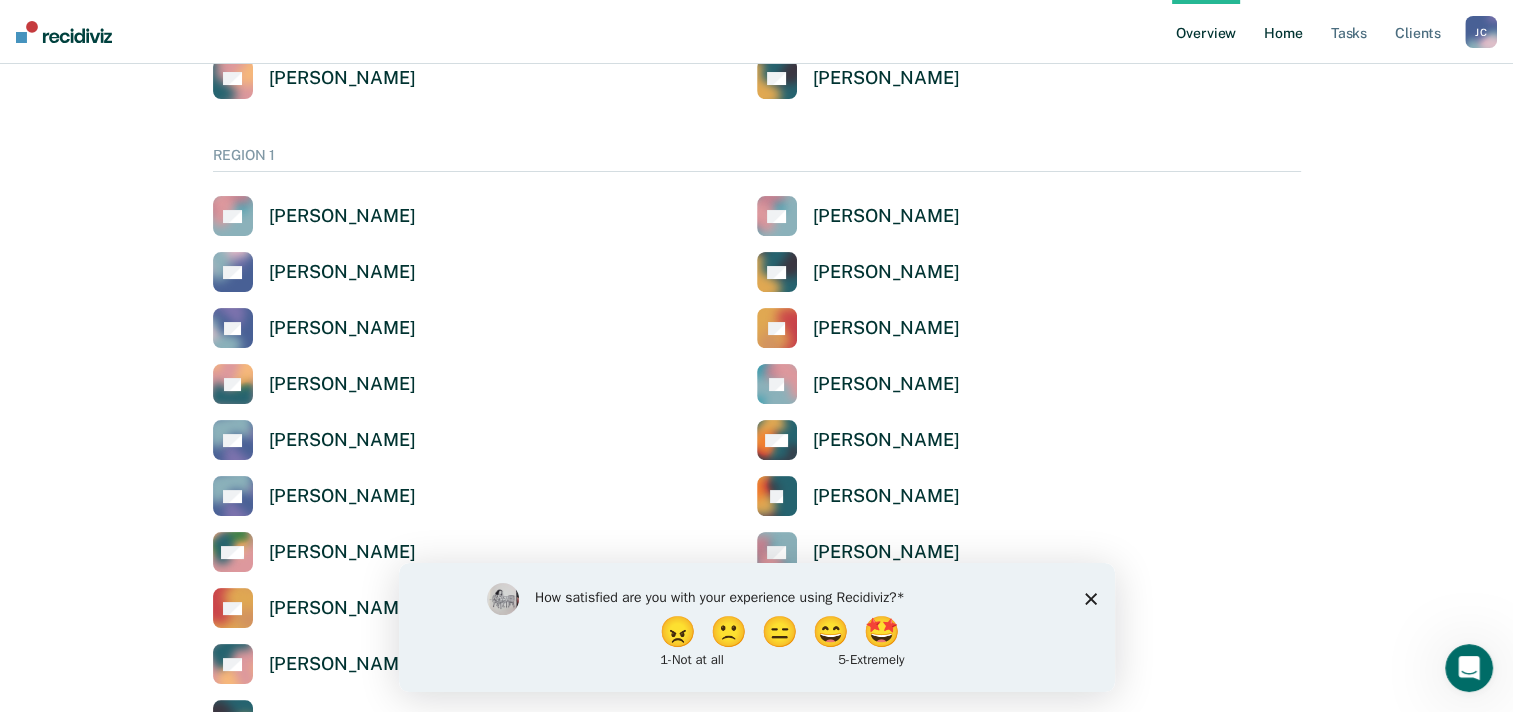 click on "Home" at bounding box center (1283, 32) 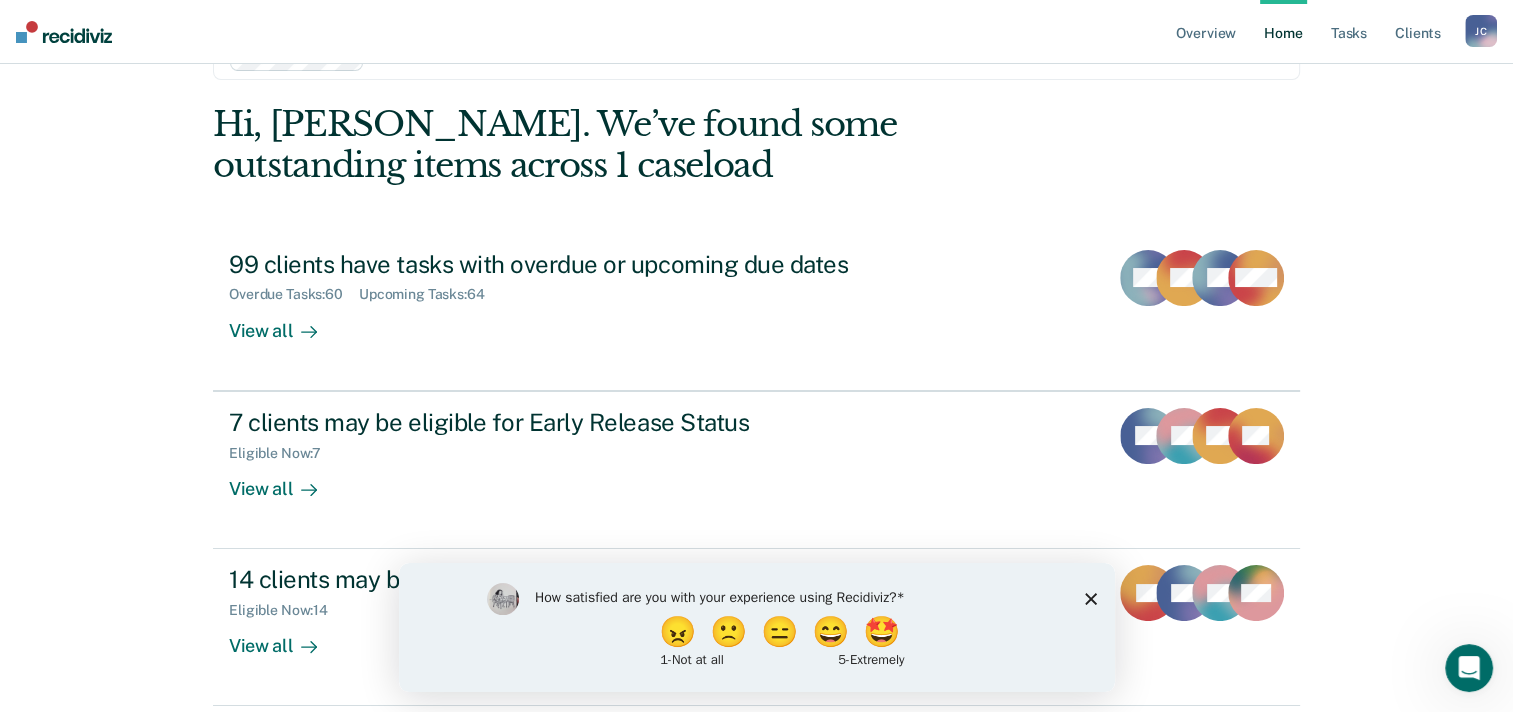 scroll, scrollTop: 0, scrollLeft: 0, axis: both 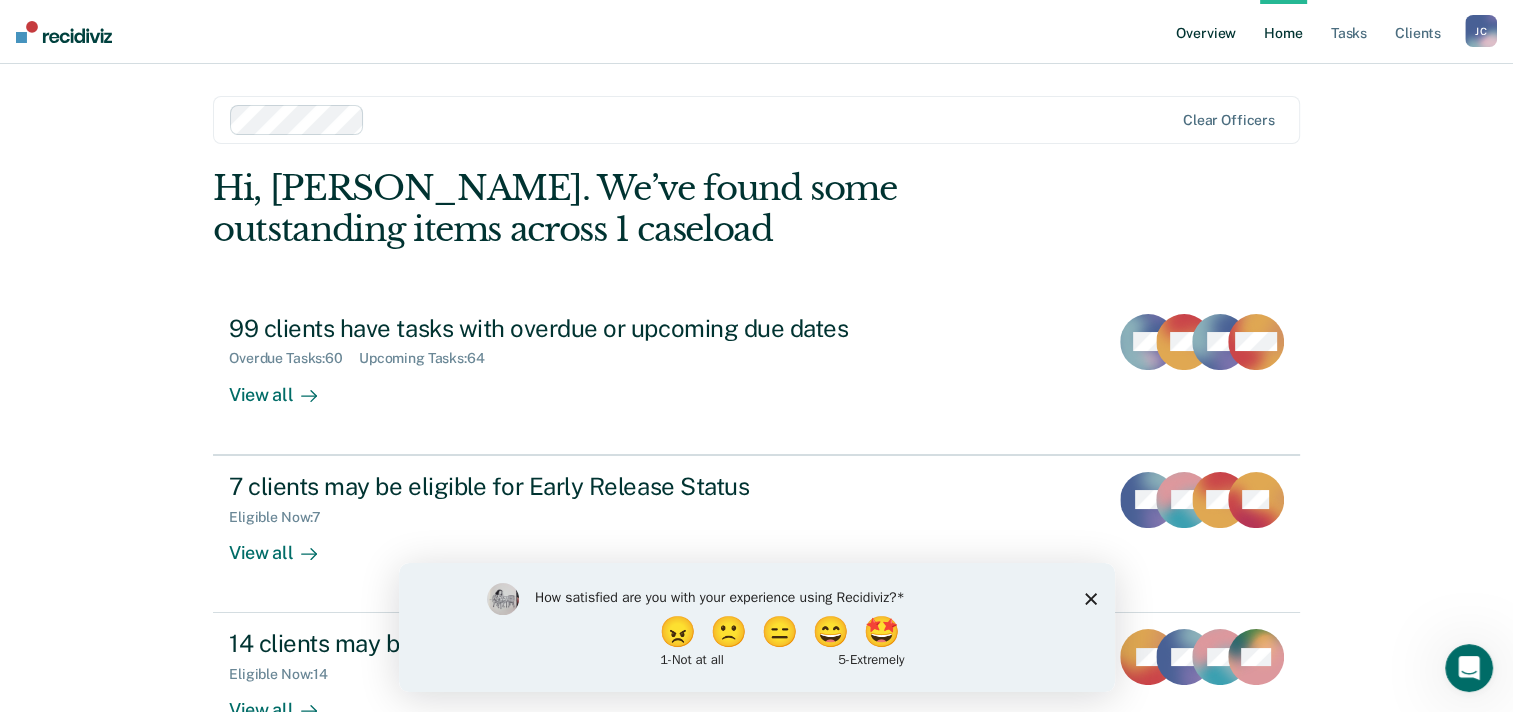 click on "Overview" at bounding box center (1206, 32) 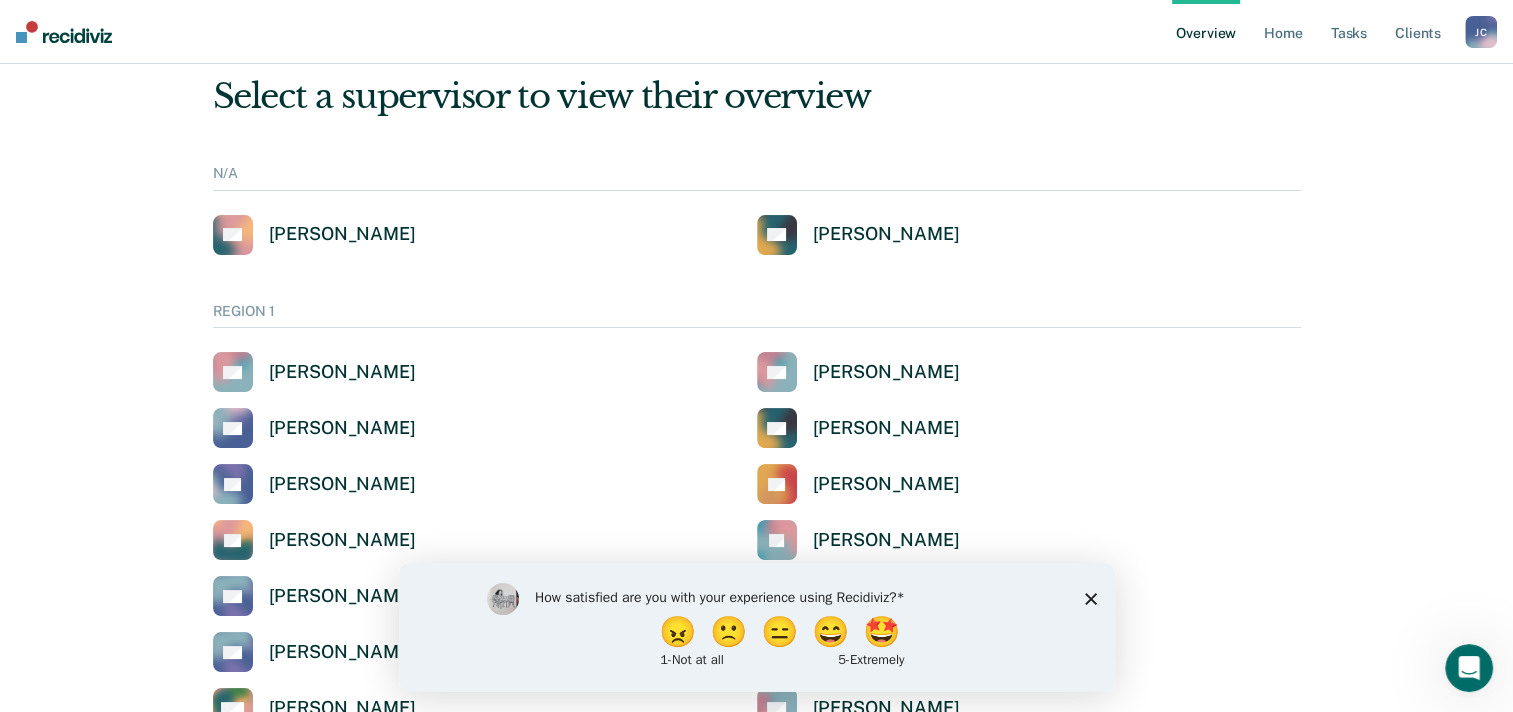 scroll, scrollTop: 0, scrollLeft: 0, axis: both 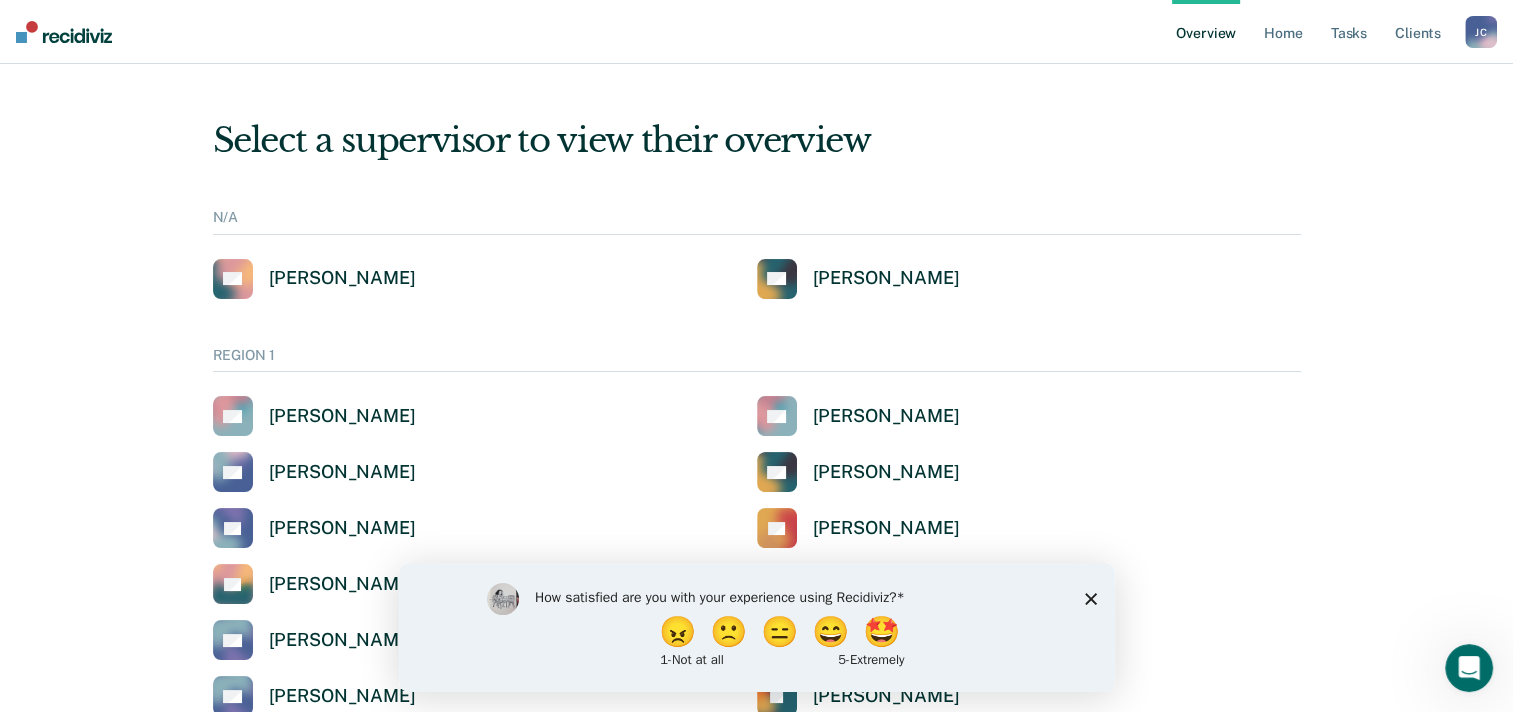 click on "How satisfied are you with your experience using Recidiviz? 😠 🙁 😑 😄 🤩 1  -  Not at all 5  -  Extremely" at bounding box center (756, 626) 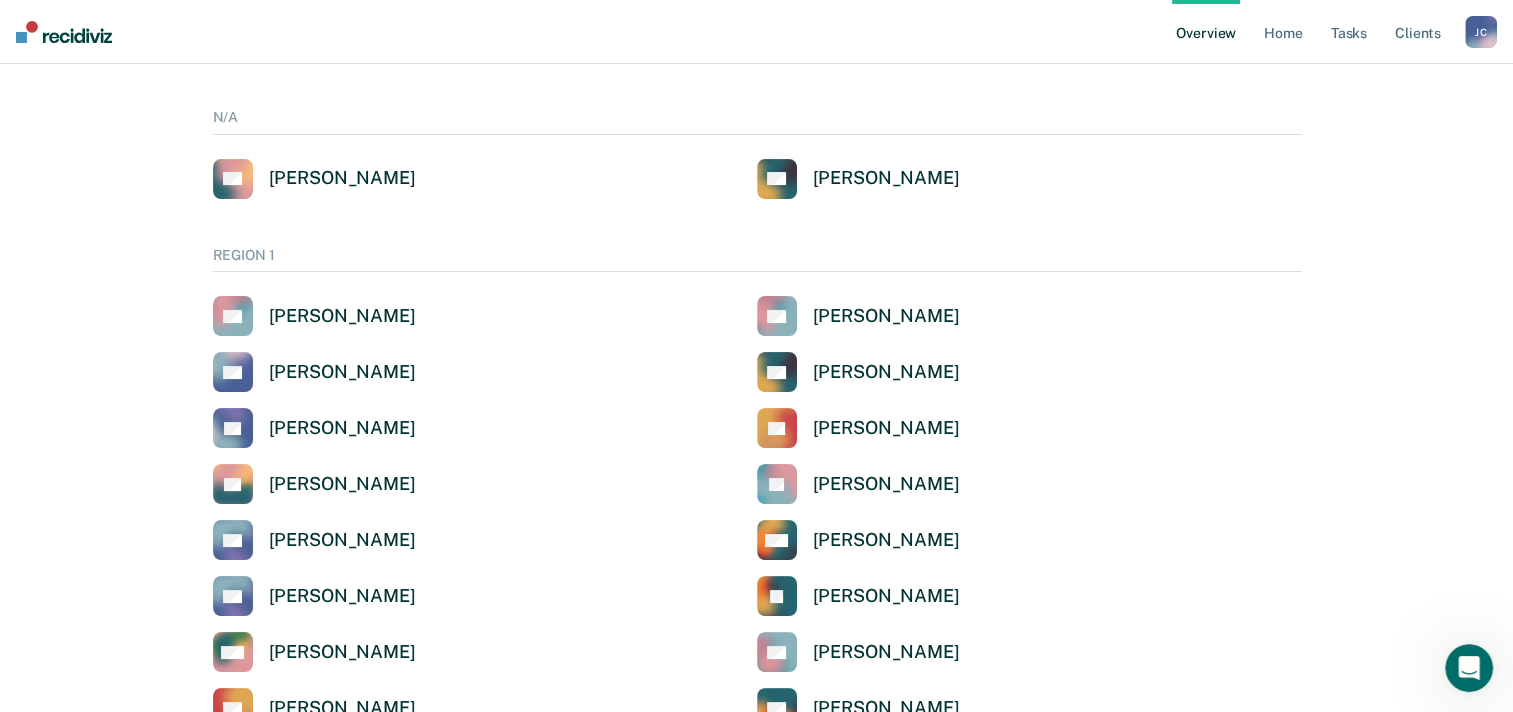 scroll, scrollTop: 0, scrollLeft: 0, axis: both 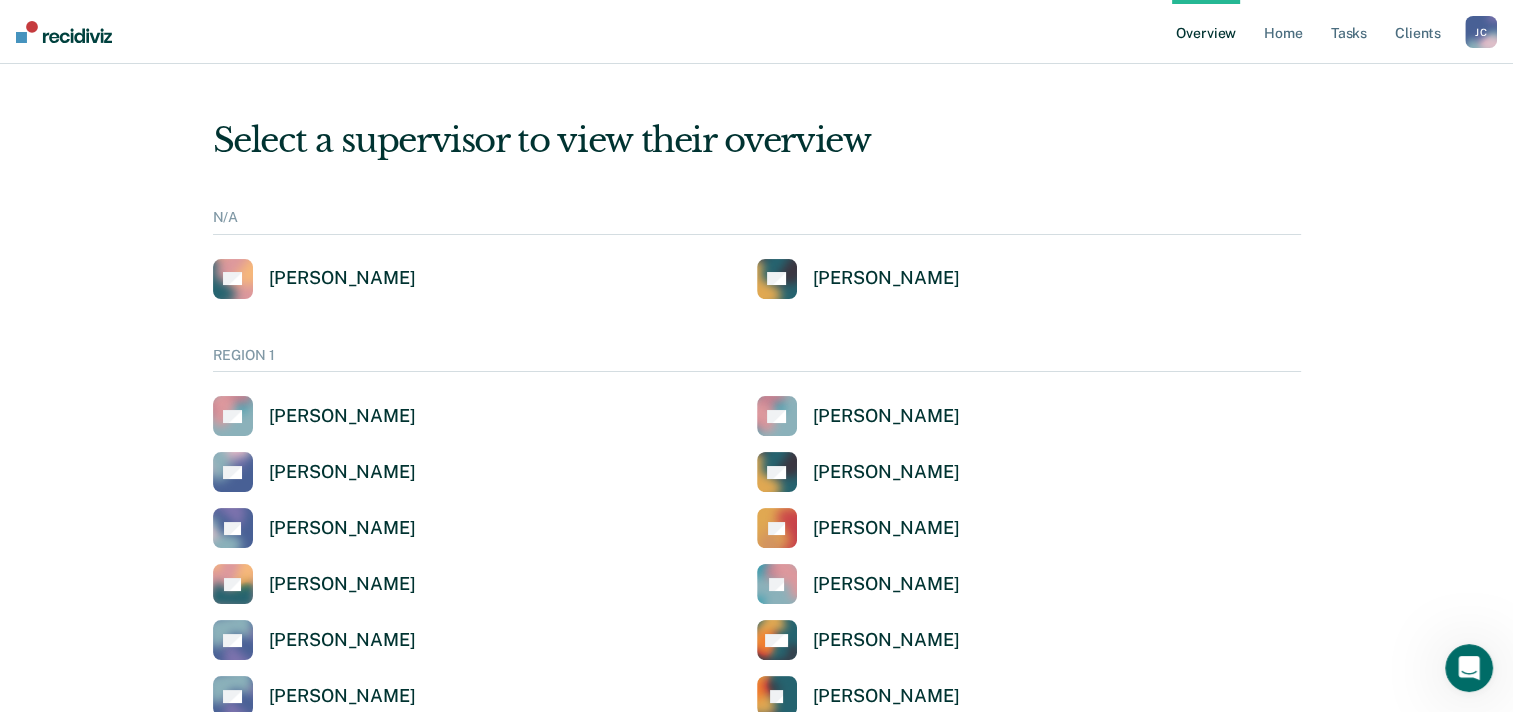 click on "J C" at bounding box center (1481, 32) 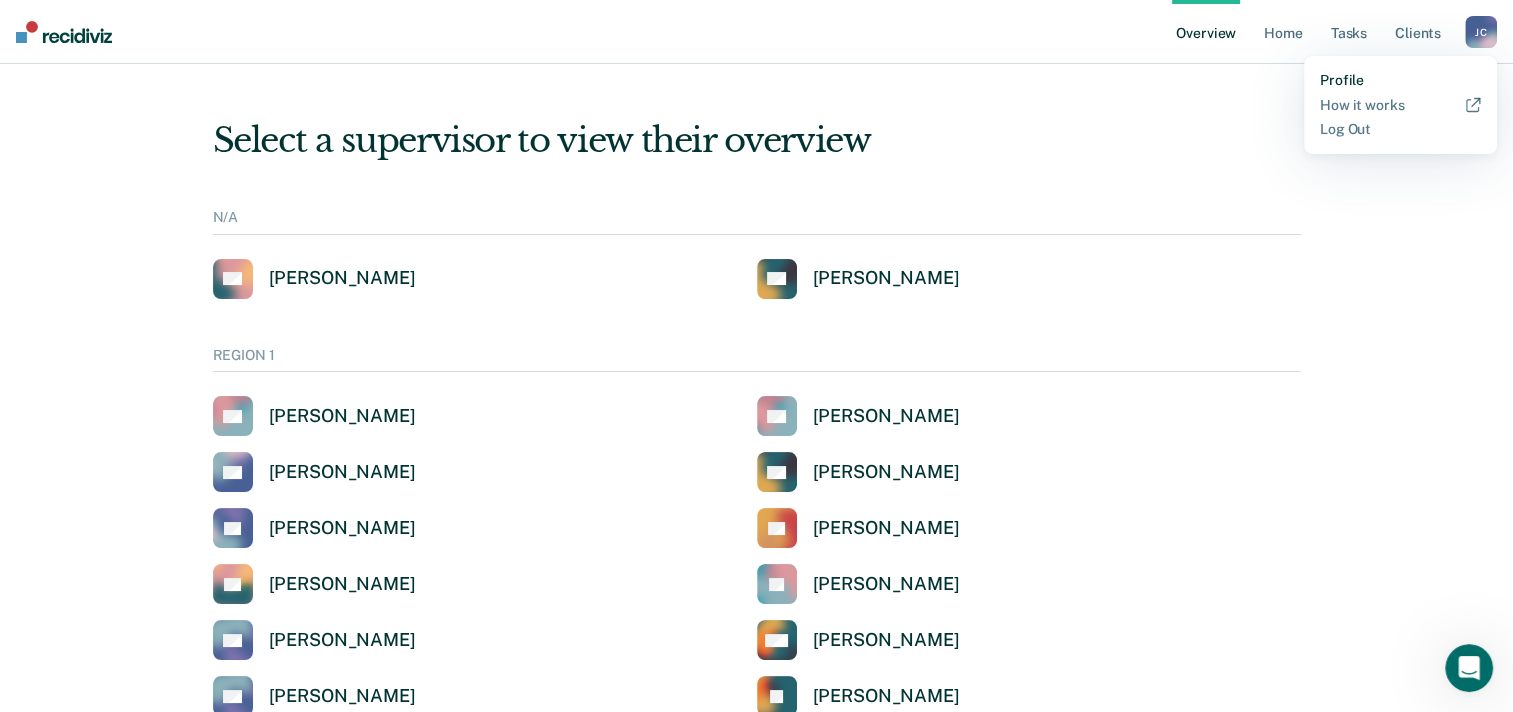 click on "Profile" at bounding box center (1400, 80) 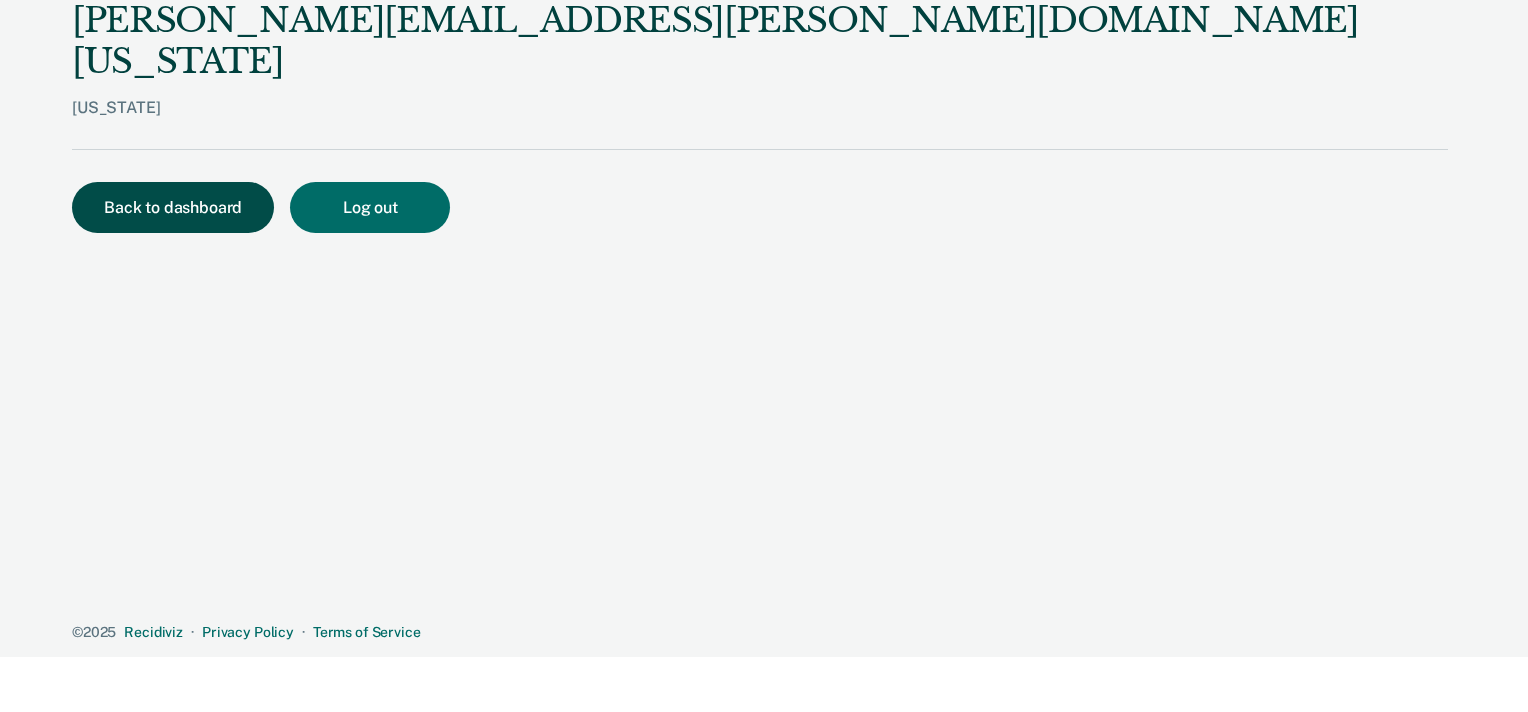 click on "Back to dashboard" at bounding box center (173, 207) 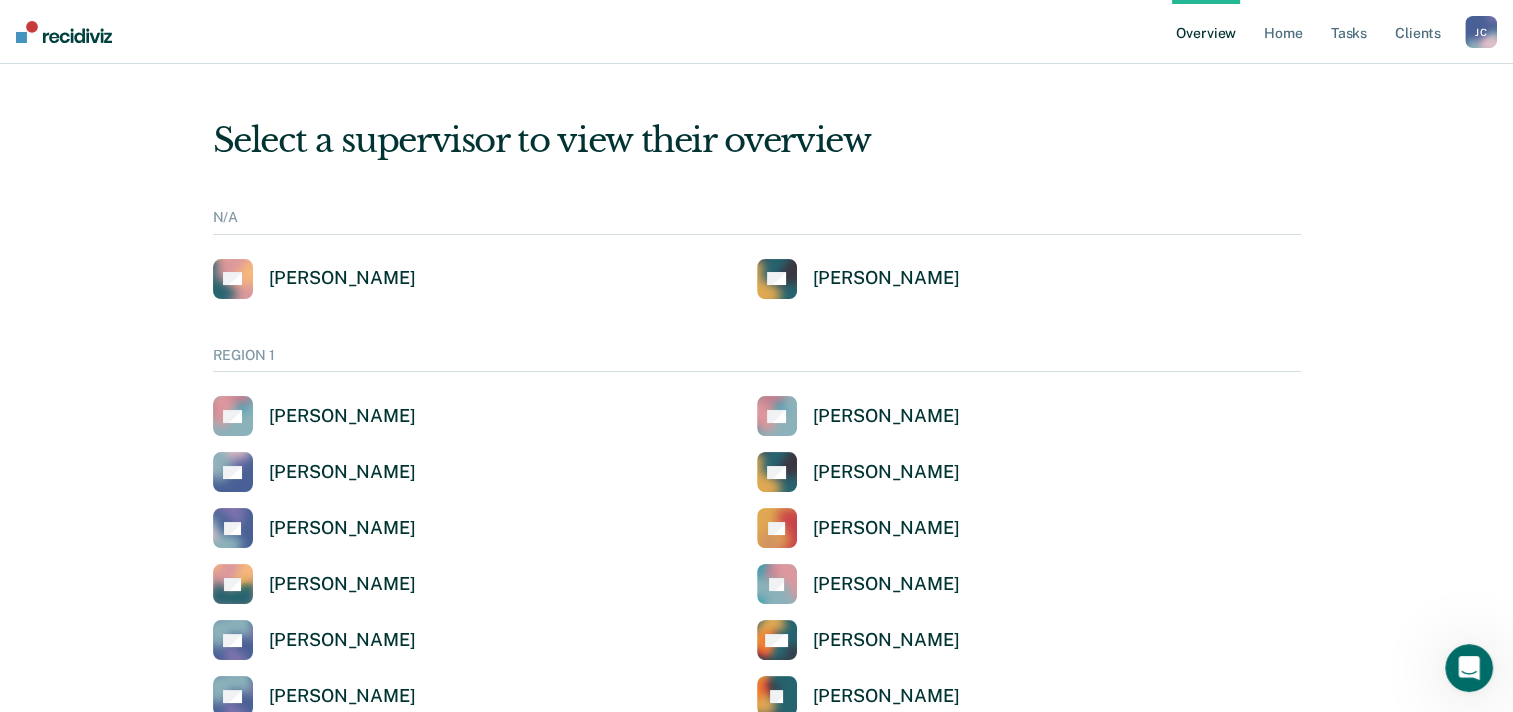 scroll, scrollTop: 0, scrollLeft: 0, axis: both 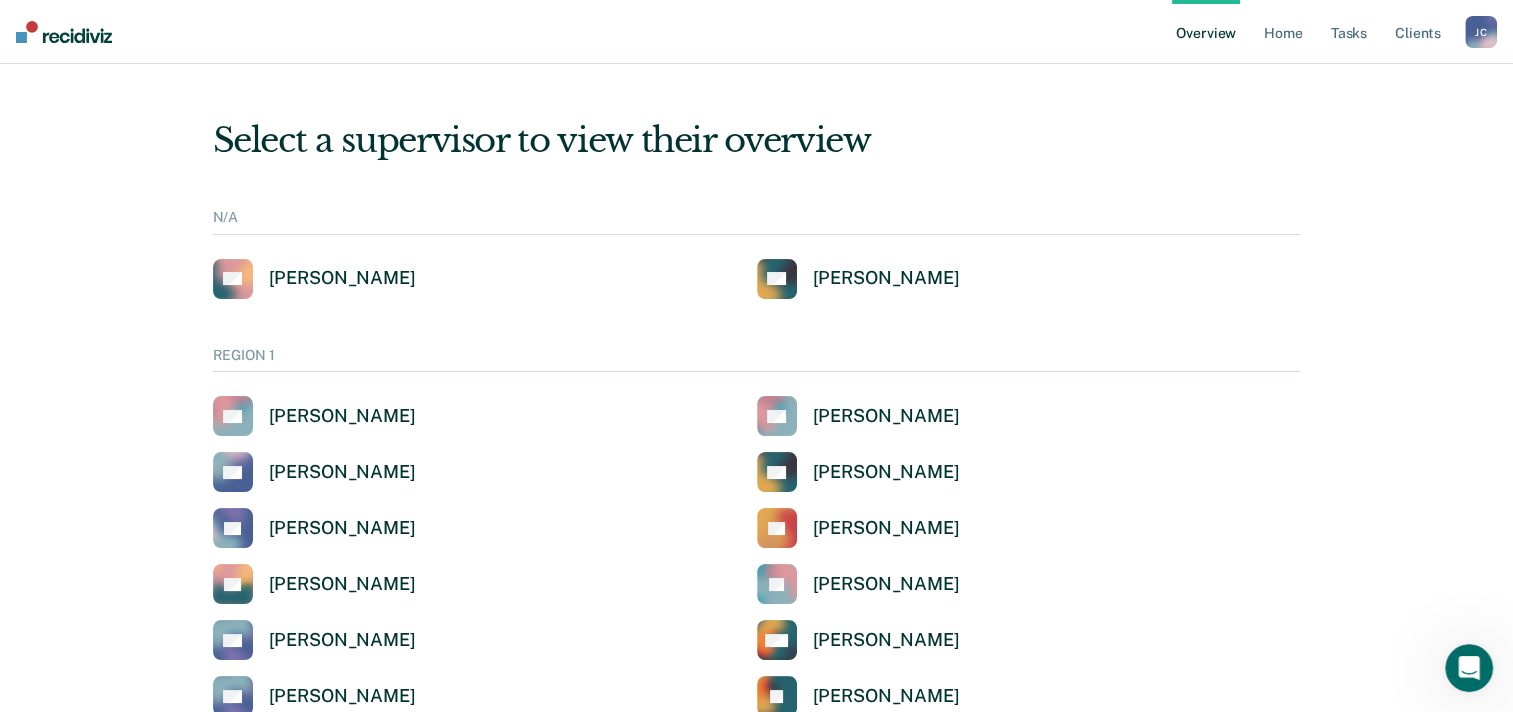 click on "Select a supervisor to view their overview N/A AB Alfred Barrera AC Ana Ceballos REGION 1 AS Alicia Sanchez AG Anabel Guy AR Anna Ronning-Batton AC Annetta Cagle AL Ashley Loftis CT Camelia Townsend ED Elissa Dent JD Jasmine Douglas KB Kathleen Briones KW Kay Wagoner KB Kristina Bryan LJ Latisha Jones MH Megan Harper RN Rebecca Nitsche RK Robert Kimbro SC Sabrina Callesto SB Shayla Broussard SW Sylvia Willis TB Tamiya Bridges REGION 2 AM Alfrida Moland AB Alyssa Barton AM Angel Martin AO Ann Oodo AS Ardenia Smith-Watson AW Audra Wellington BH Brittany Harris CC Candace Cherry CM Charles Morris CN Chinedu Nwanegbo CD Christina Dawkins CW Claxton Wright DP Darian Phillips DS David Sims DW Deasharea Winfield DW Deavon Williamson DC Denzel Chukwurah DW Derek Webb DW Dewal Wilson DW Donald Williams FF Felix Fontebo GB Gordon Brown HN Hoa Nguyen JM Jeremy Mcclain JF Jesus Faz JG Joshua Gelinas KV Karla Velazquez KL Kary Lindley KW Katreenia Wallace KA Kehinde Aiyegoro KS Kelley Simon KW Kenya Wade KT Kristn Trimble" at bounding box center [757, 3154] 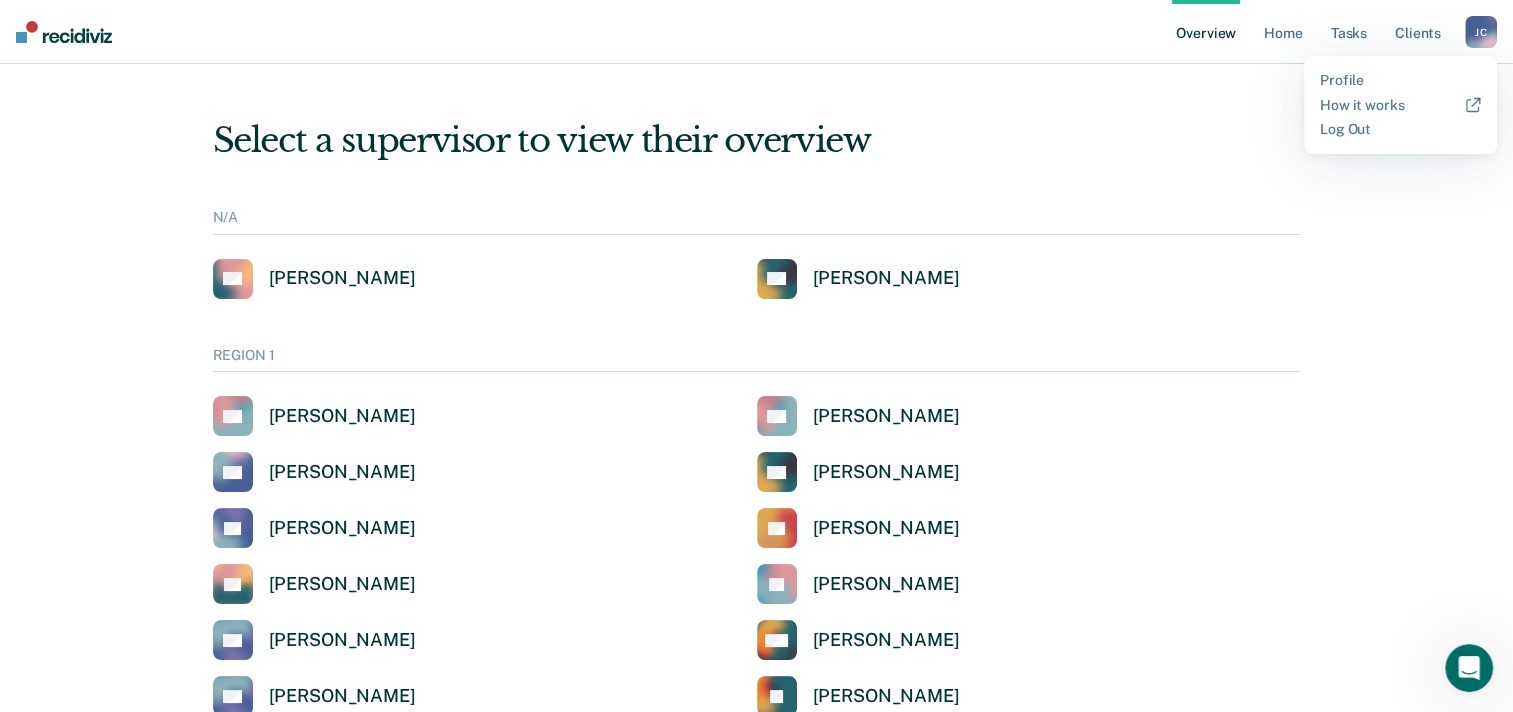 click on "Select a supervisor to view their overview" at bounding box center (757, 140) 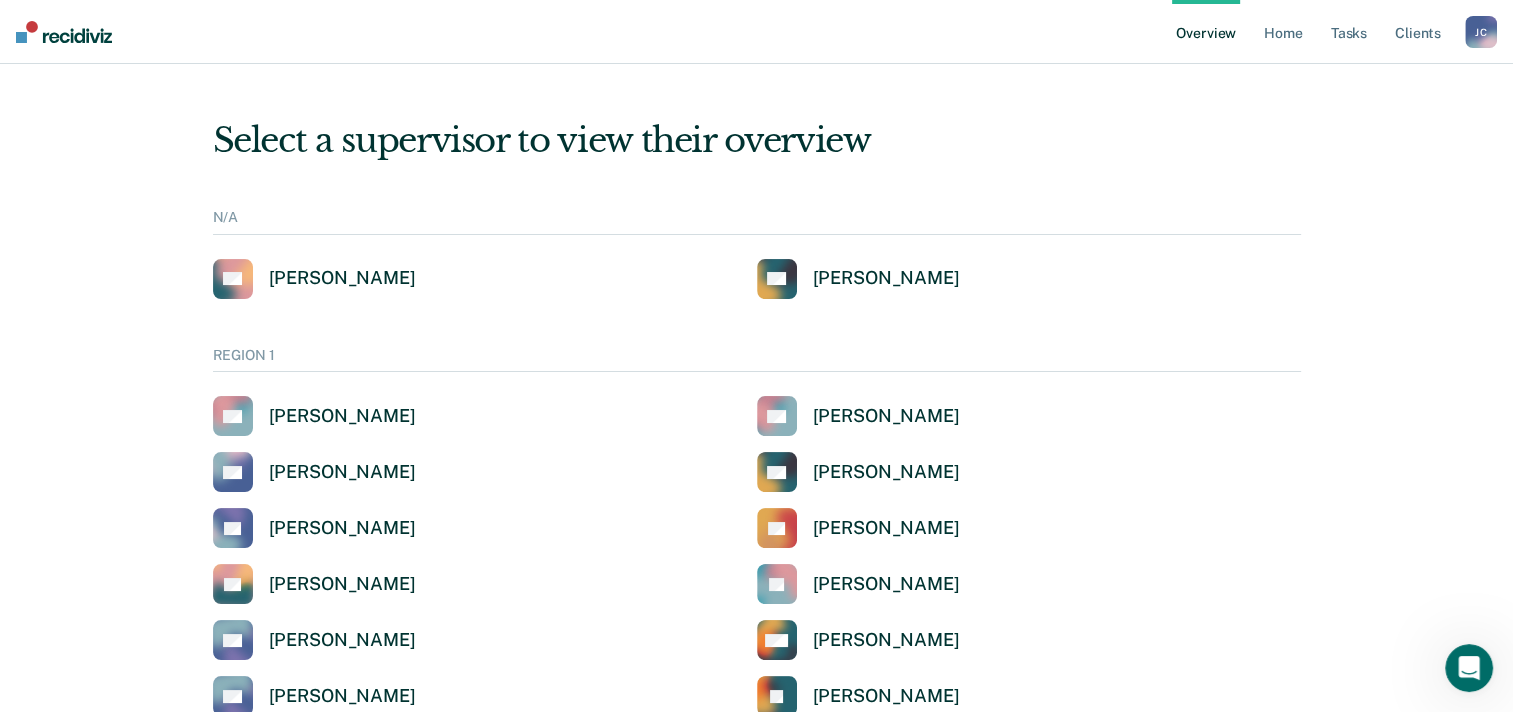 click on "J C" at bounding box center [1481, 32] 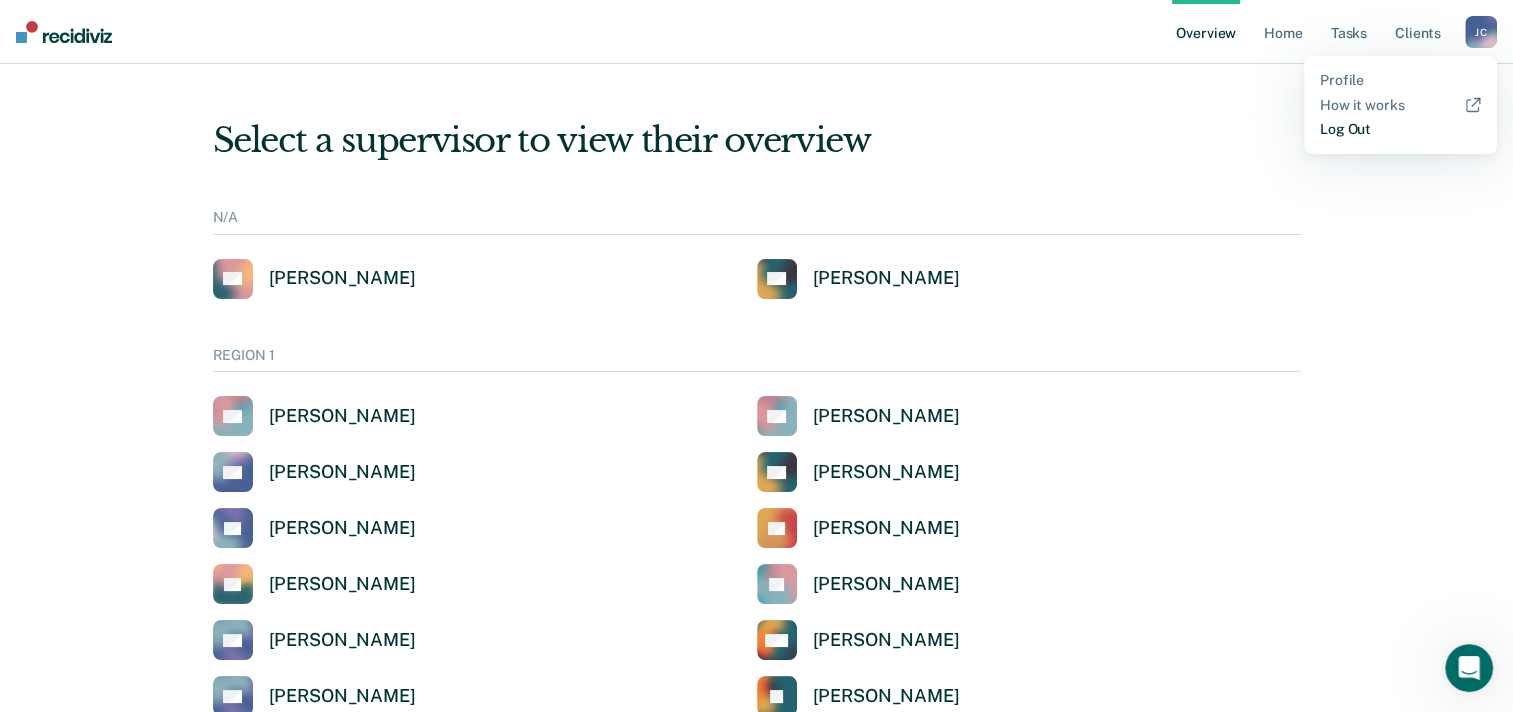 click on "Log Out" at bounding box center [1400, 129] 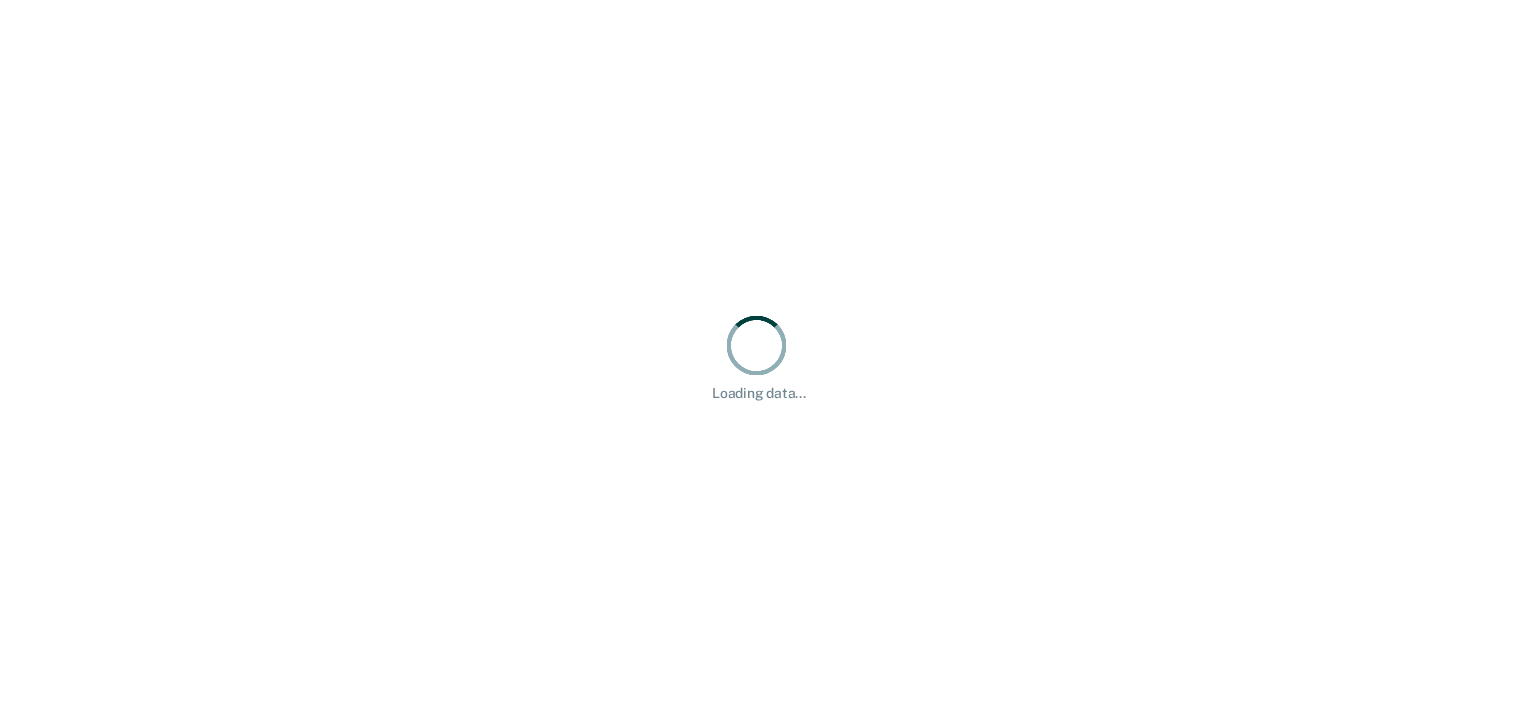scroll, scrollTop: 0, scrollLeft: 0, axis: both 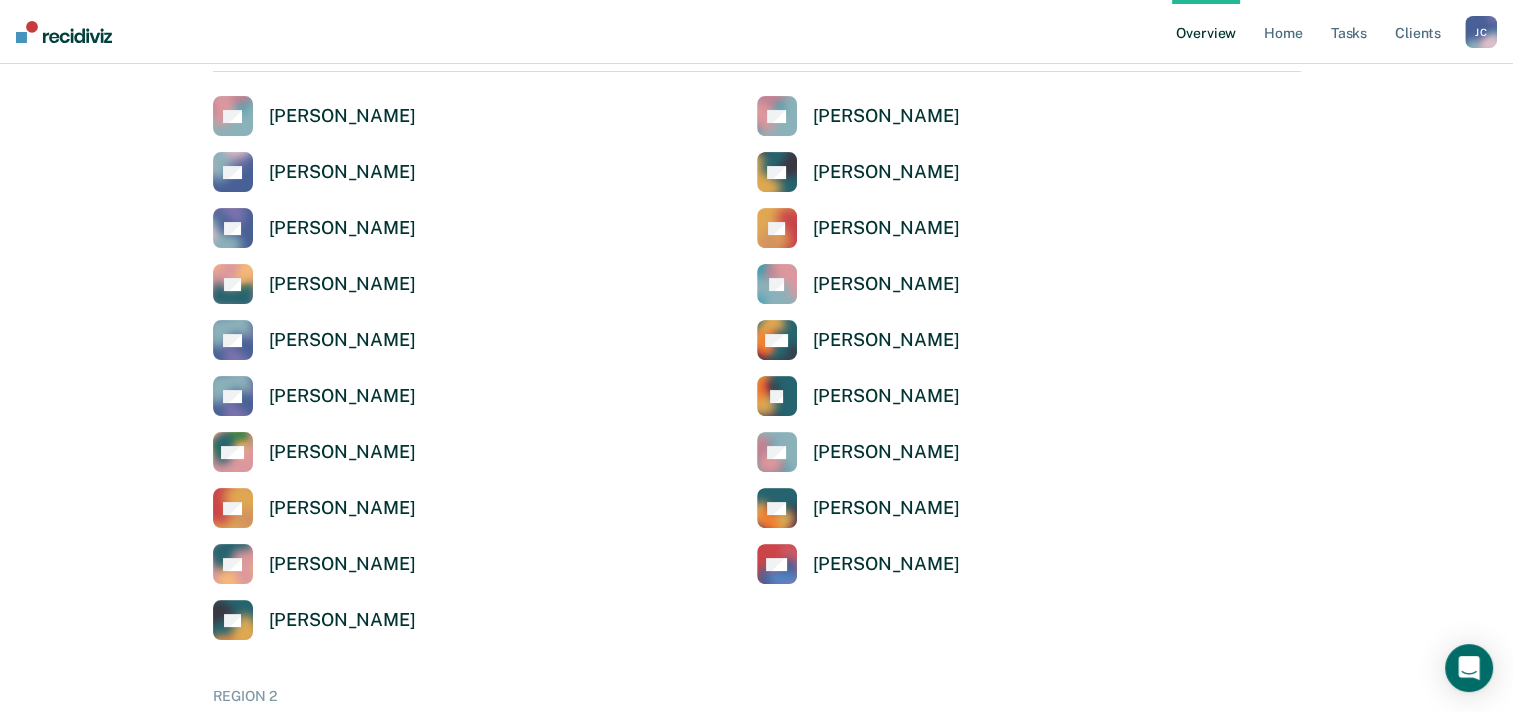click on "SC Sabrina Callesto" at bounding box center [1029, 508] 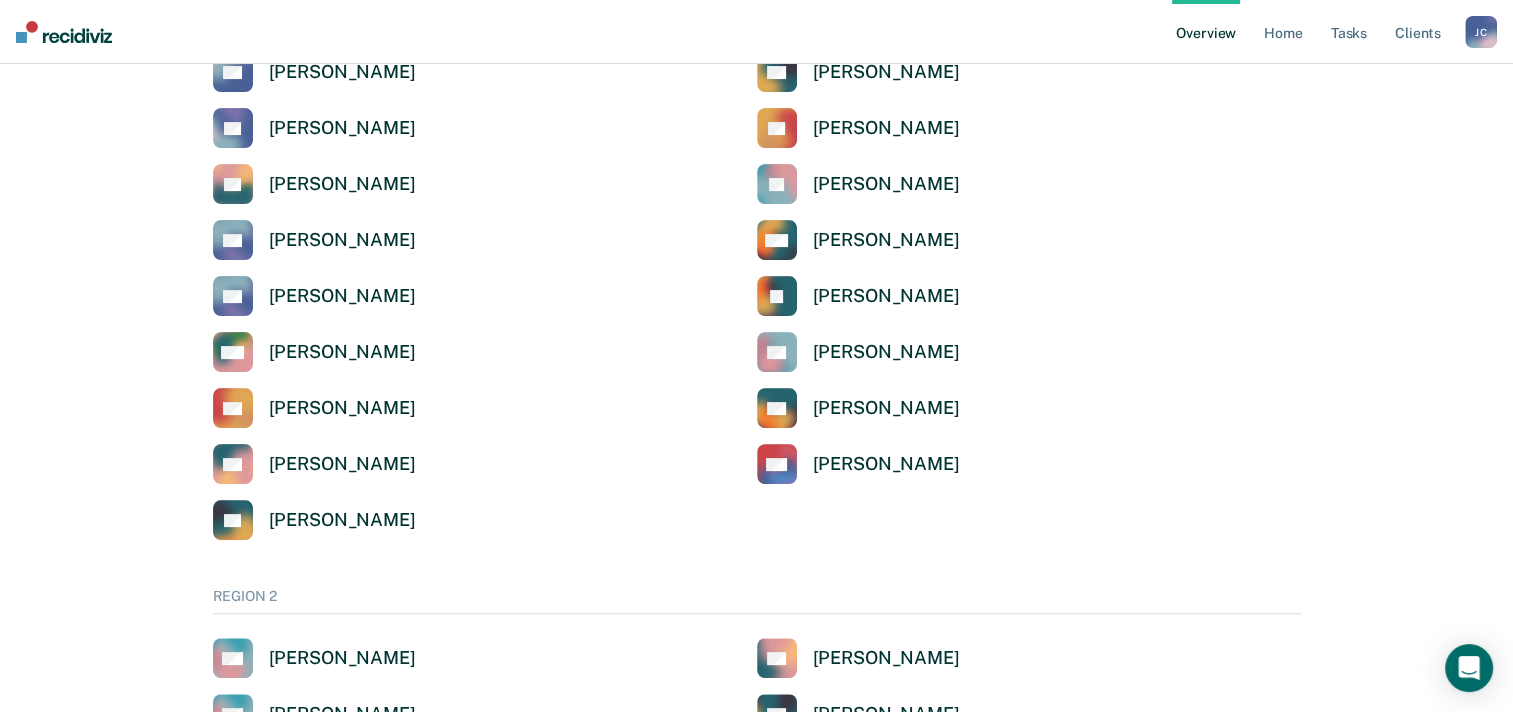 scroll, scrollTop: 0, scrollLeft: 0, axis: both 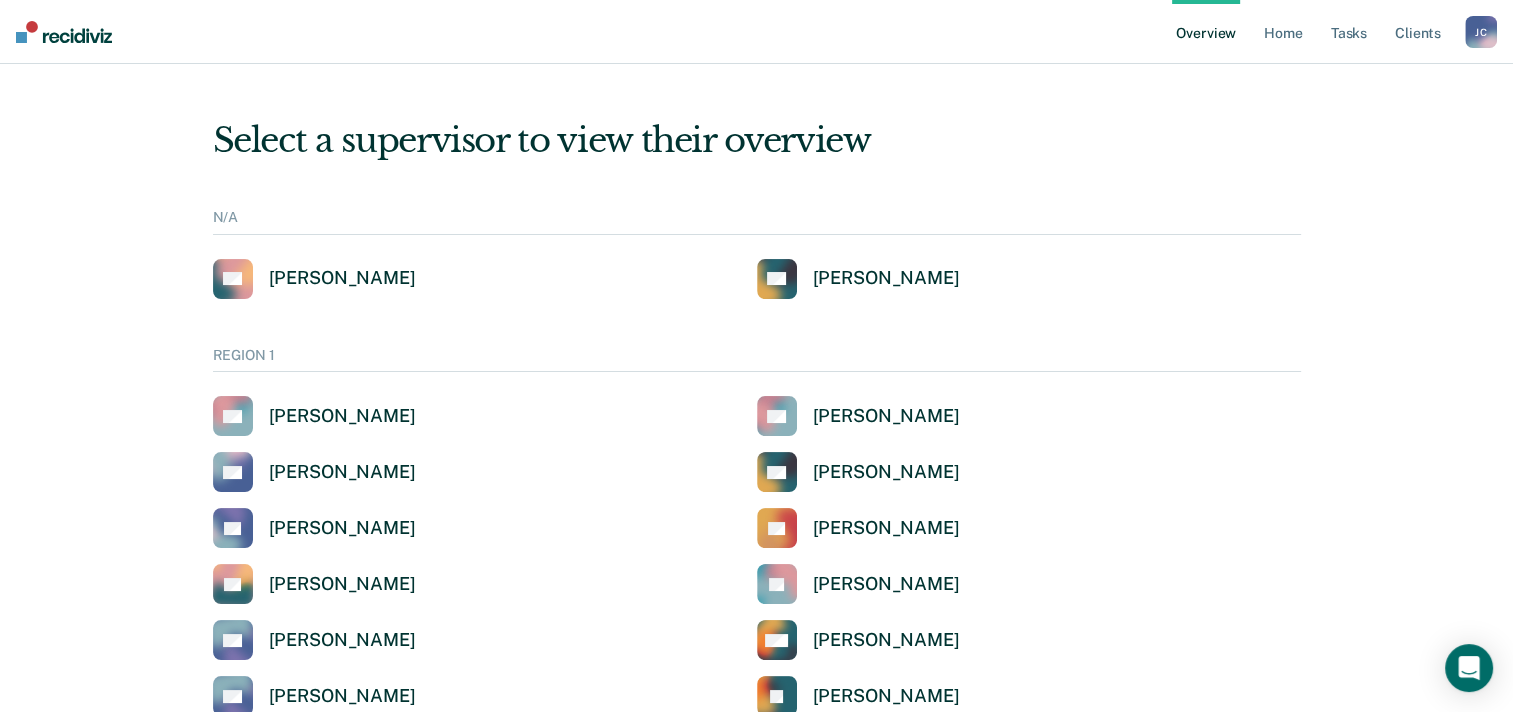 click on "Select a supervisor to view their overview N/A AB Alfred Barrera AC Ana Ceballos REGION 1 AS Alicia Sanchez AG Anabel Guy AR Anna Ronning-Batton AC Annetta Cagle AL Ashley Loftis CT Camelia Townsend ED Elissa Dent JD Jasmine Douglas KB Kathleen Briones KW Kay Wagoner KB Kristina Bryan LJ Latisha Jones MH Megan Harper RN Rebecca Nitsche RK Robert Kimbro SC Sabrina Callesto SB Shayla Broussard SW Sylvia Willis TB Tamiya Bridges REGION 2 AM Alfrida Moland AB Alyssa Barton AM Angel Martin AO Ann Oodo AS Ardenia Smith-Watson AW Audra Wellington BH Brittany Harris CC Candace Cherry CM Charles Morris CN Chinedu Nwanegbo CD Christina Dawkins CW Claxton Wright DP Darian Phillips DS David Sims DW Deasharea Winfield DW Deavon Williamson DC Denzel Chukwurah DW Derek Webb DW Dewal Wilson DW Donald Williams FF Felix Fontebo GB Gordon Brown HN Hoa Nguyen JM Jeremy Mcclain JF Jesus Faz JG Joshua Gelinas KV Karla Velazquez KL Kary Lindley KW Katreenia Wallace KA Kehinde Aiyegoro KS Kelley Simon KW Kenya Wade KT Kristn Trimble" at bounding box center (757, 3154) 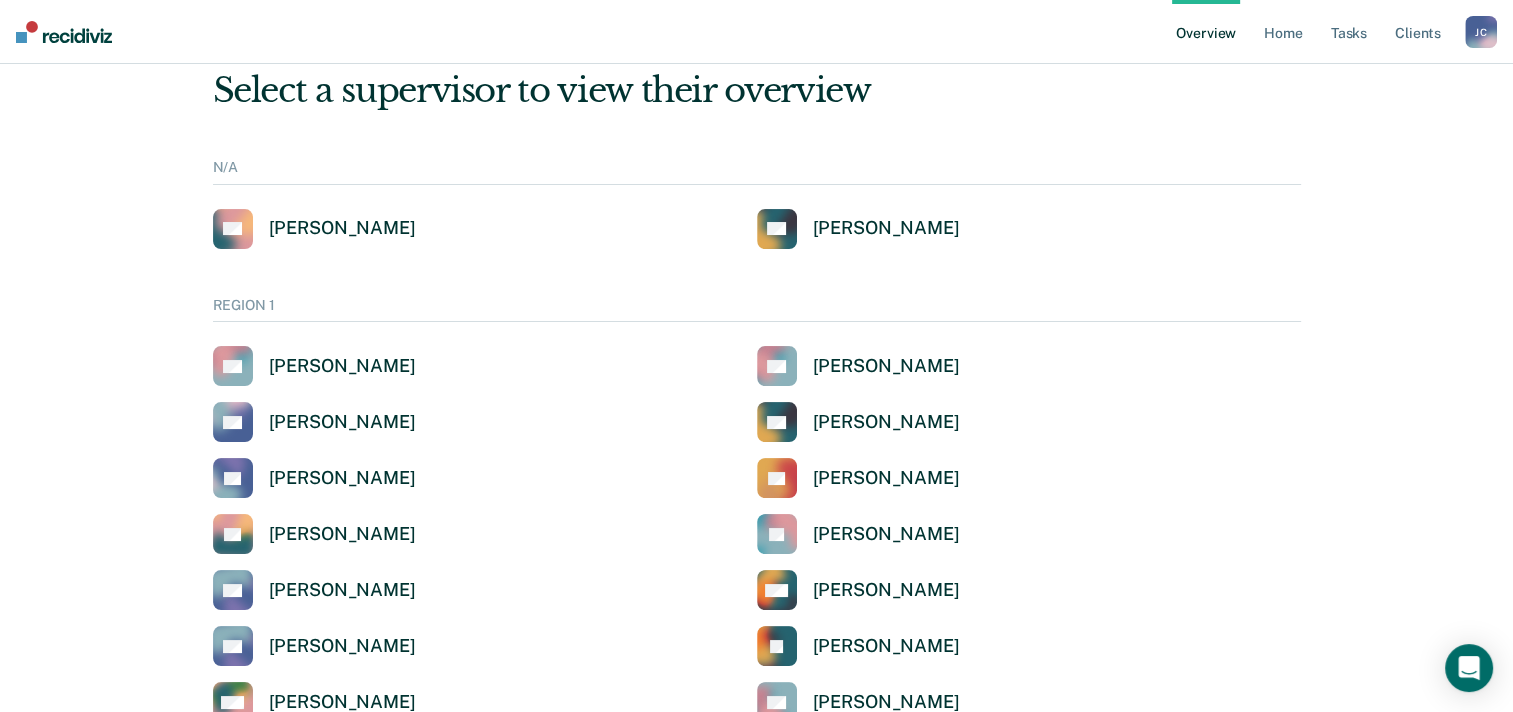 scroll, scrollTop: 0, scrollLeft: 0, axis: both 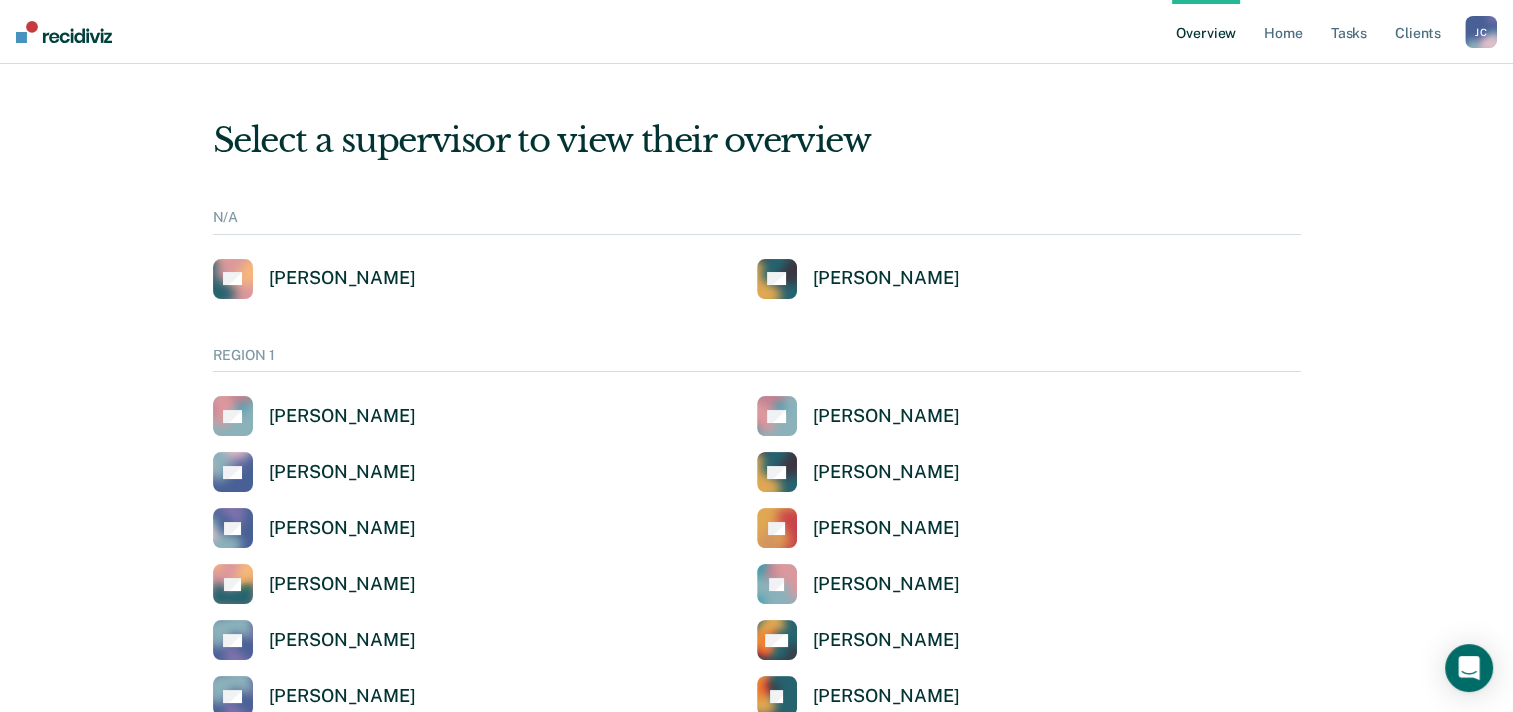 click on "REGION 1" at bounding box center [757, 360] 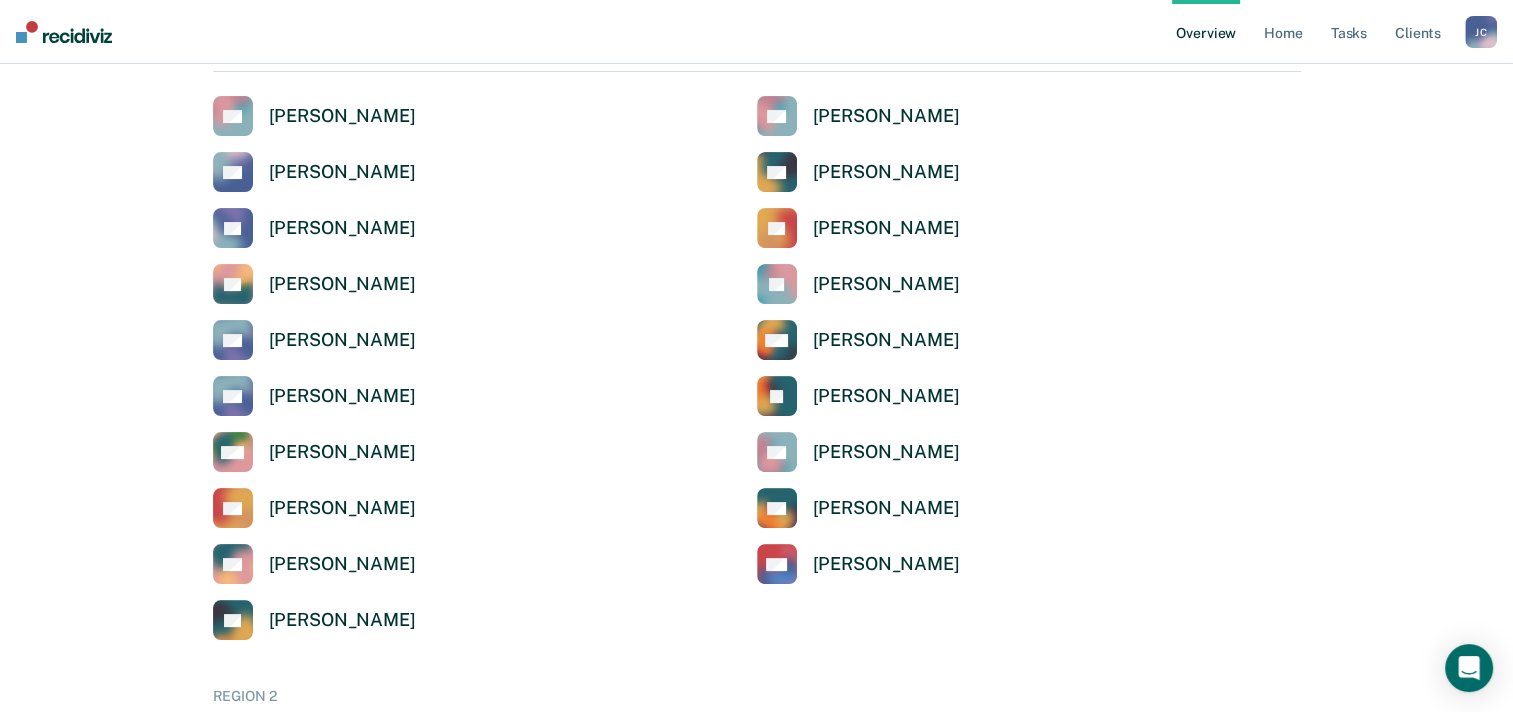 scroll, scrollTop: 0, scrollLeft: 0, axis: both 